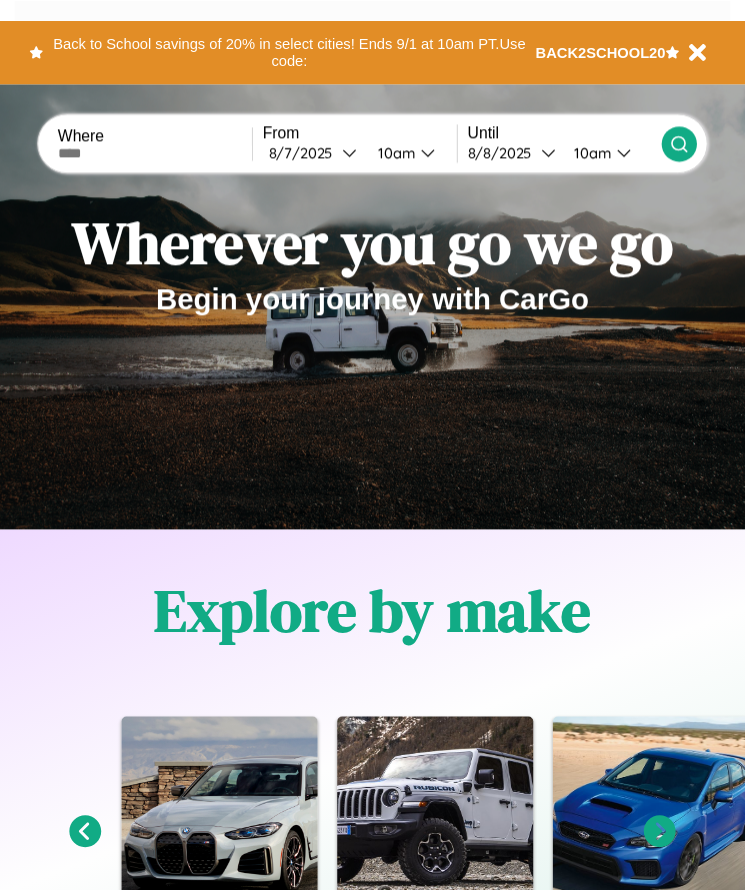 scroll, scrollTop: 0, scrollLeft: 0, axis: both 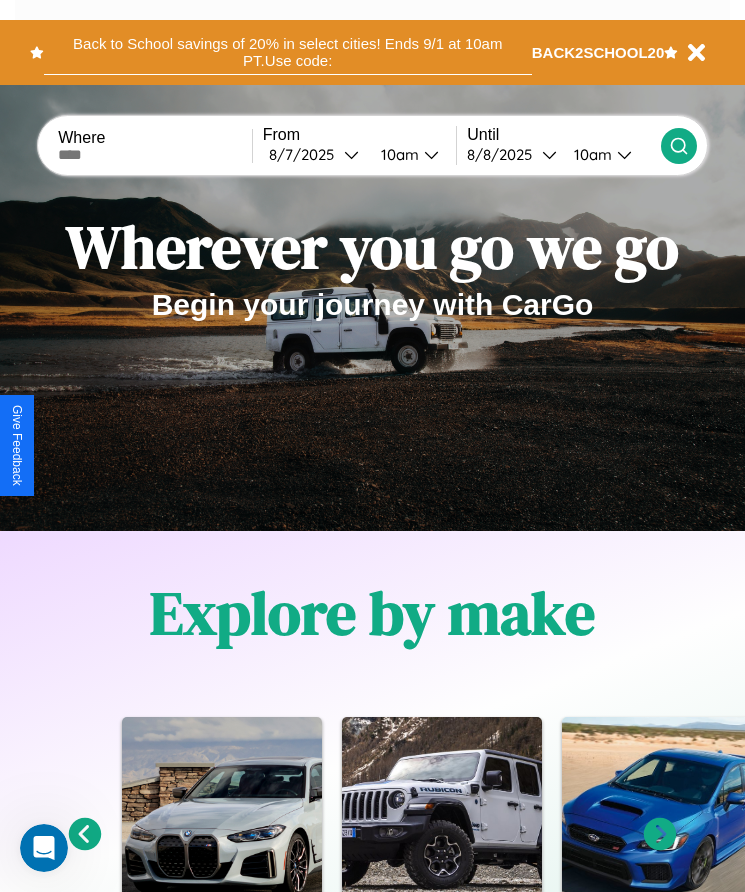 click on "Back to School savings of 20% in select cities! Ends 9/1 at 10am PT.  Use code:" at bounding box center [288, 52] 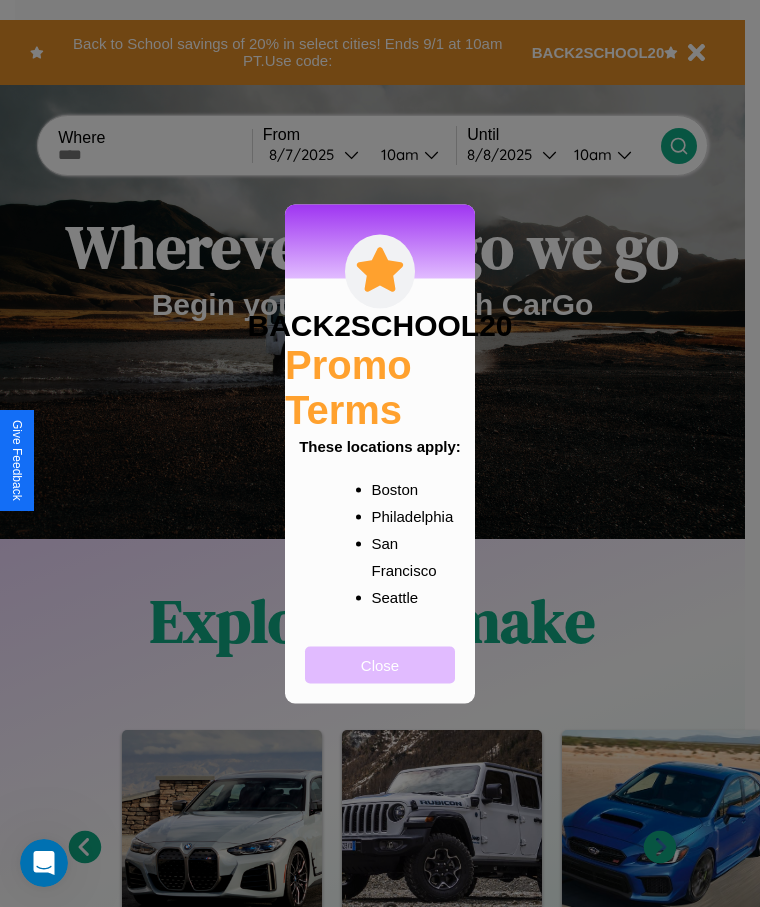 click on "Close" at bounding box center [380, 664] 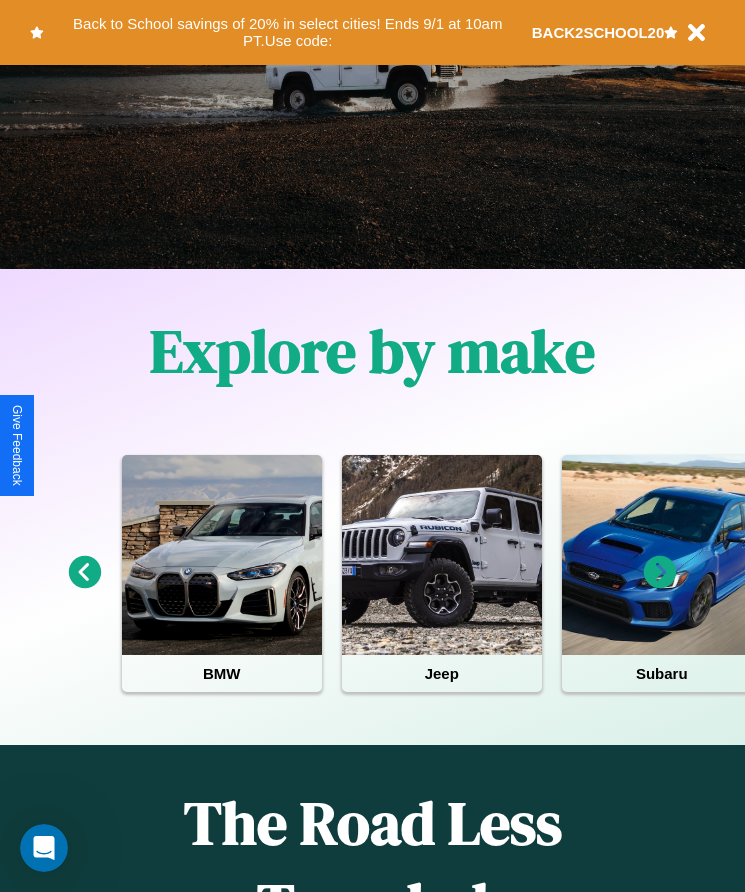 scroll, scrollTop: 2245, scrollLeft: 0, axis: vertical 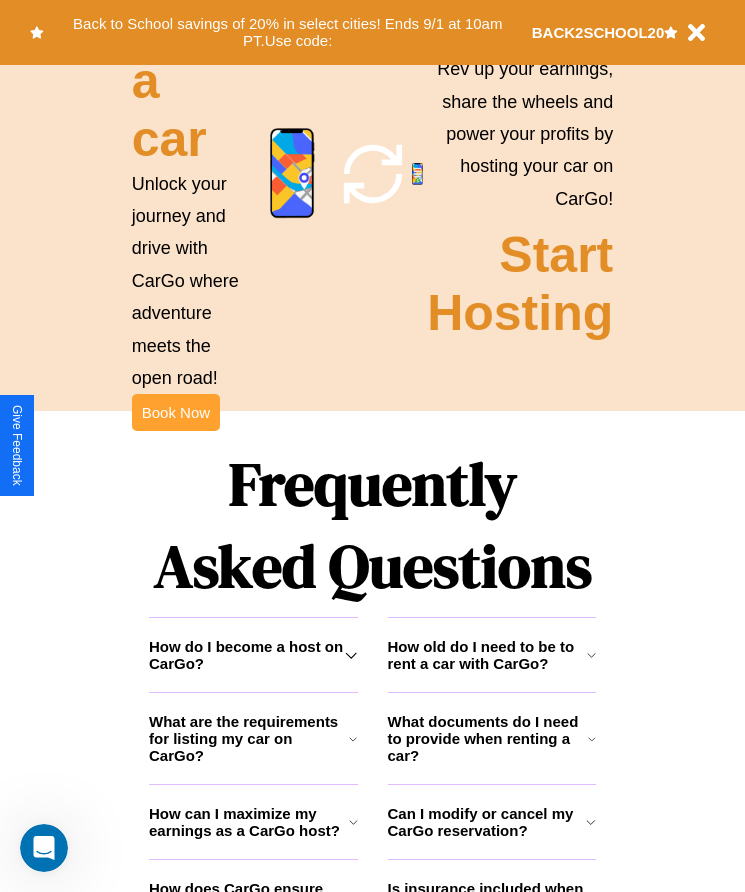 click on "Book Now" at bounding box center (176, 412) 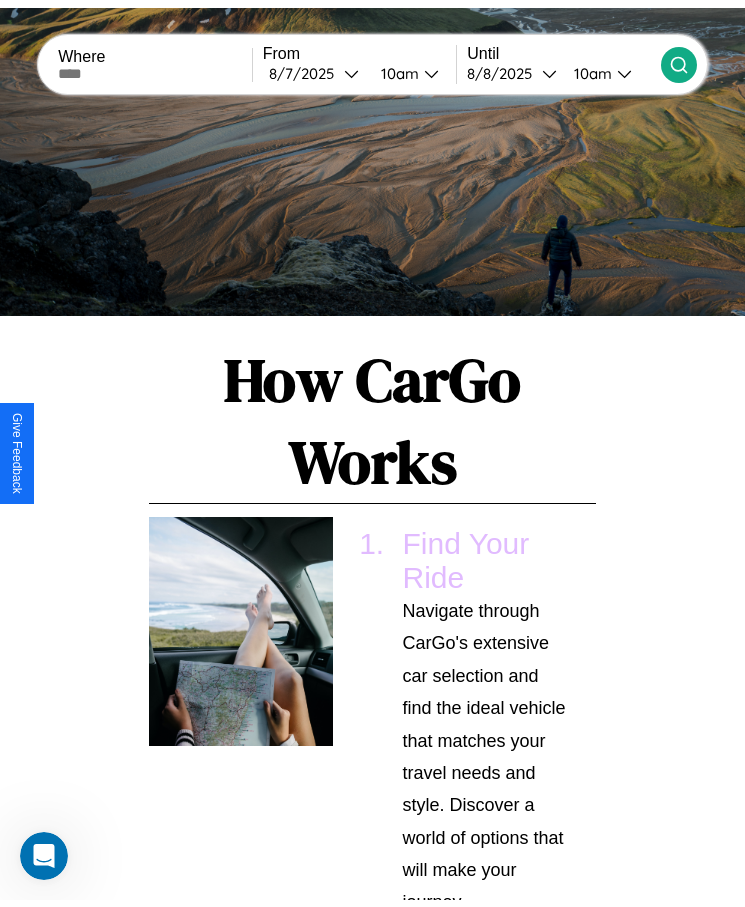 scroll, scrollTop: 0, scrollLeft: 0, axis: both 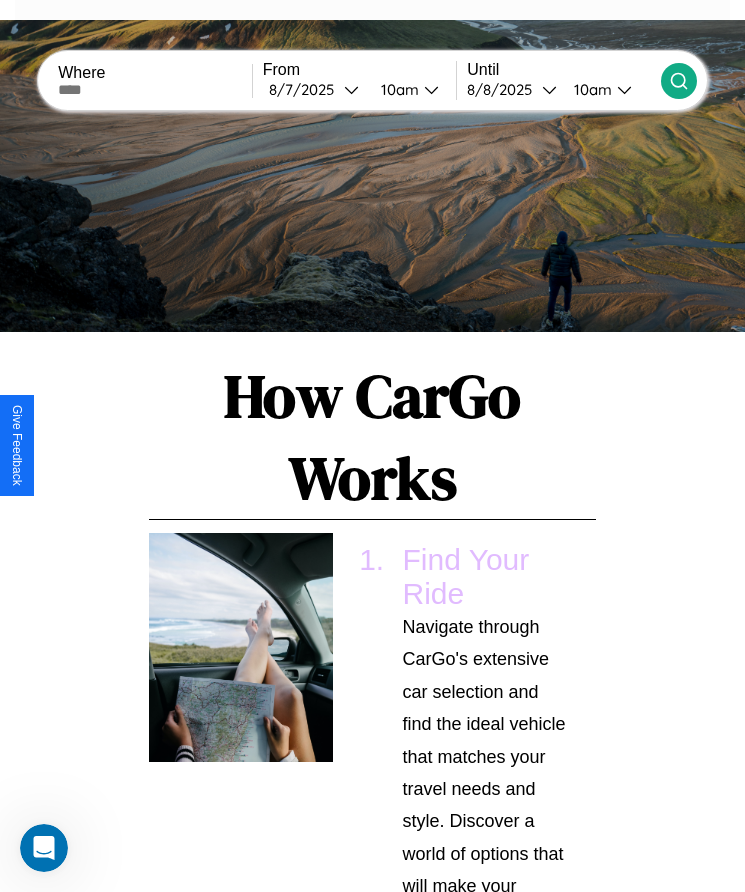 click at bounding box center (155, 90) 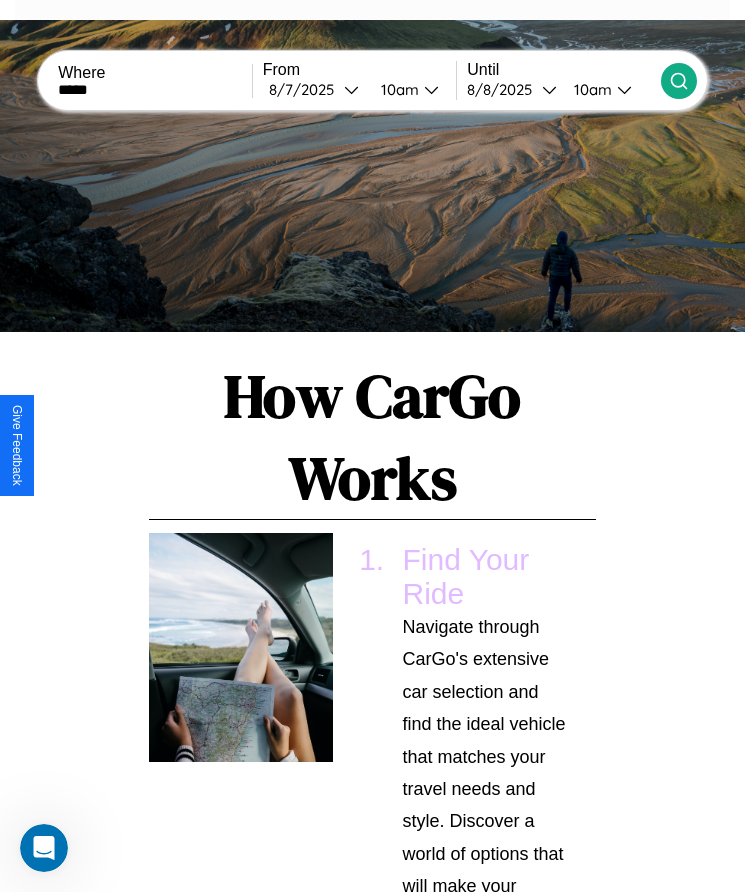 type on "*****" 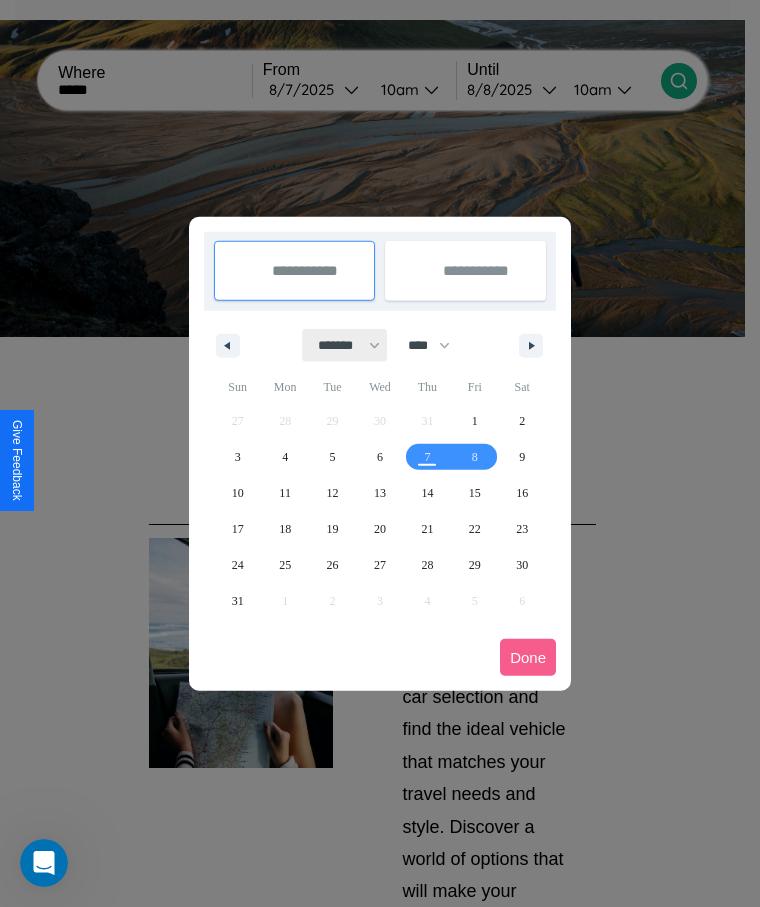 click on "******* ******** ***** ***** *** **** **** ****** ********* ******* ******** ********" at bounding box center (345, 345) 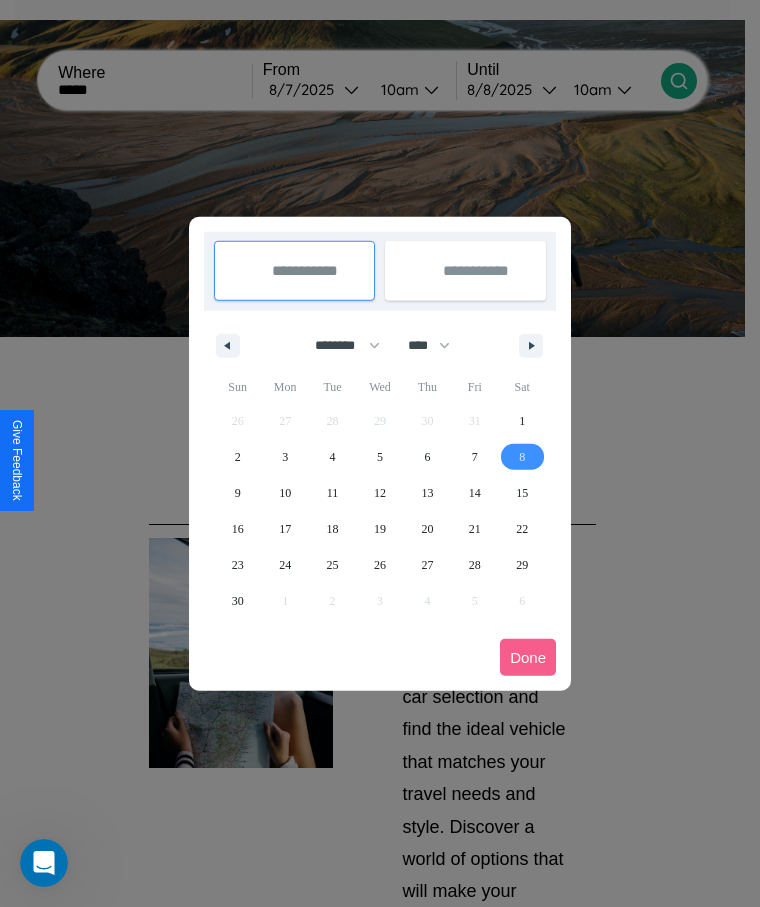 click on "8" at bounding box center (522, 457) 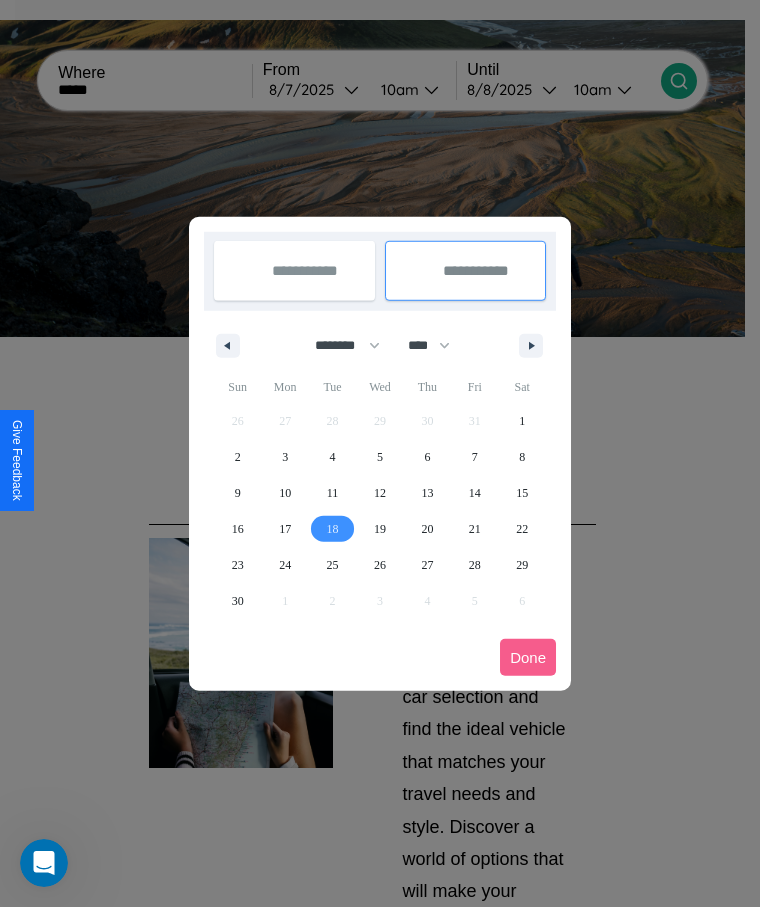 click on "18" at bounding box center (333, 529) 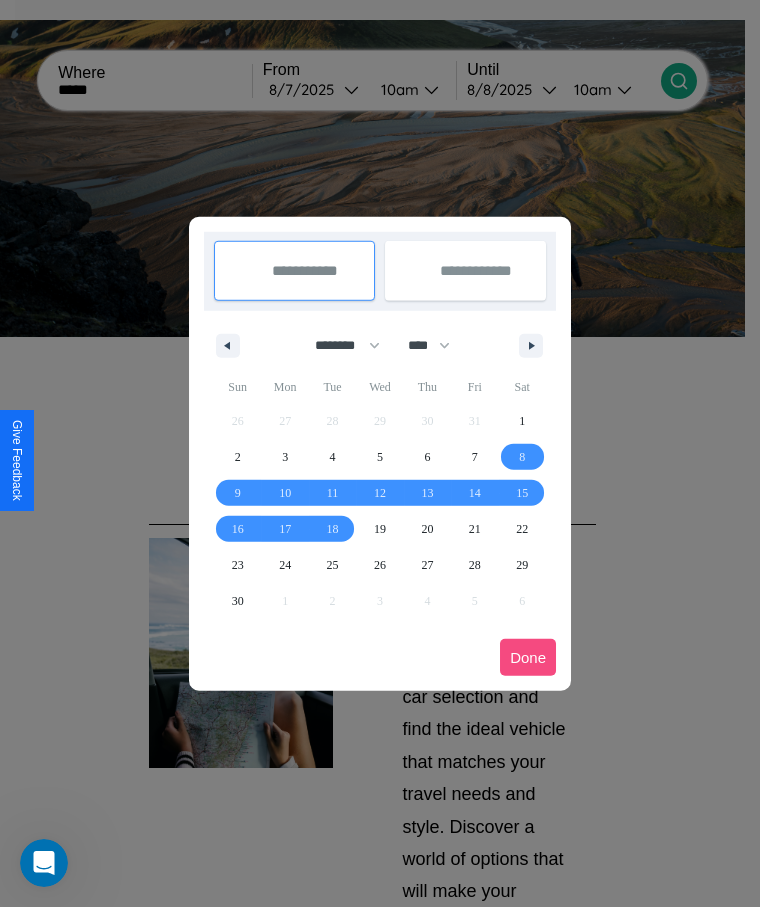 click on "Done" at bounding box center [528, 657] 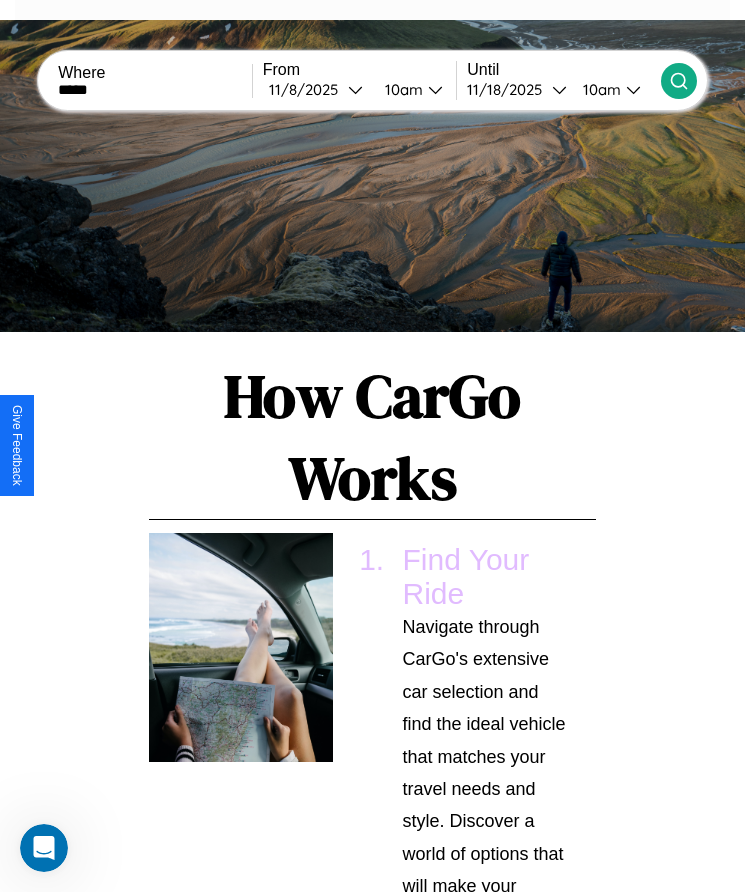 click 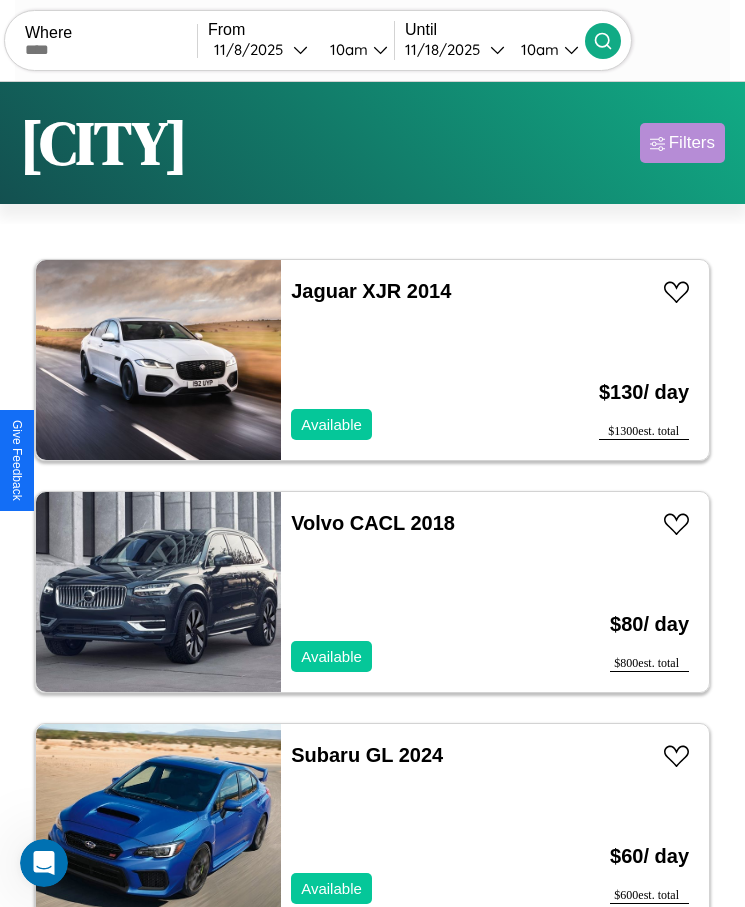 click on "Filters" at bounding box center [692, 143] 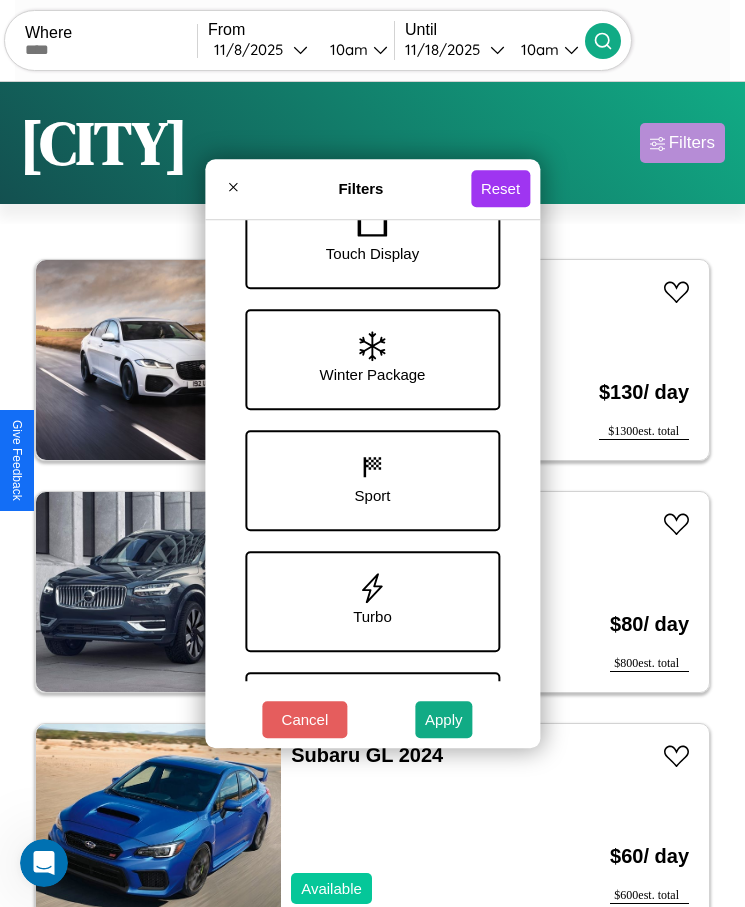 scroll, scrollTop: 694, scrollLeft: 0, axis: vertical 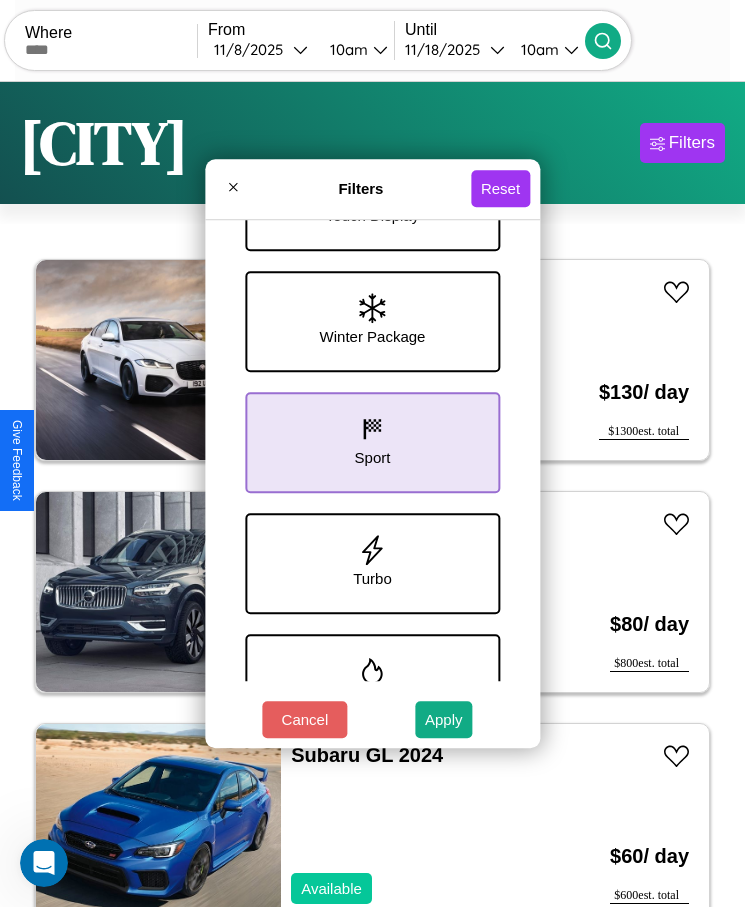 click 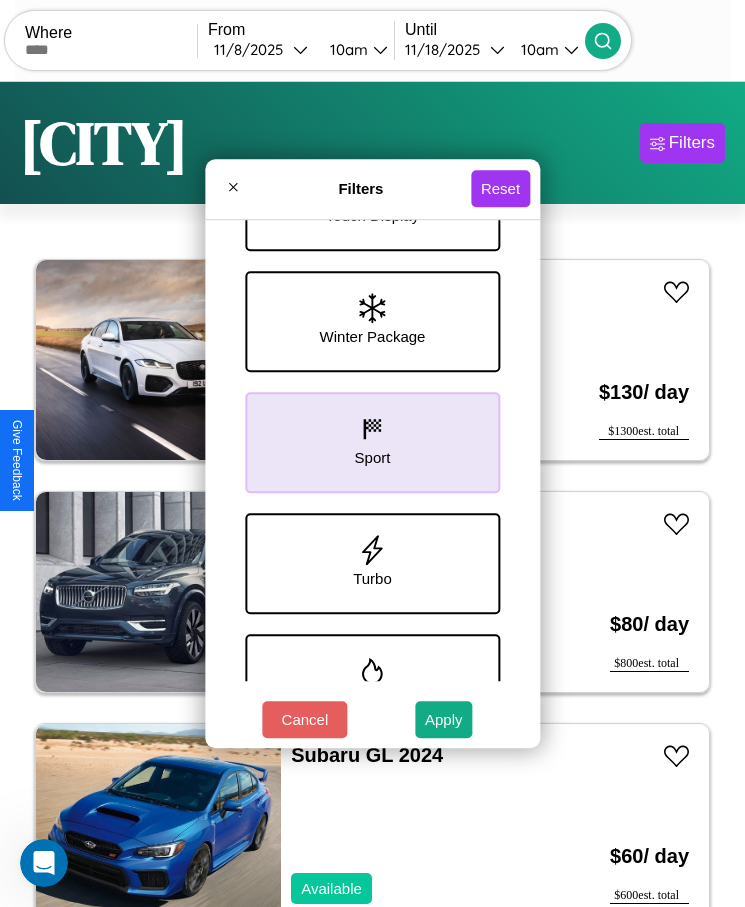 scroll, scrollTop: 573, scrollLeft: 0, axis: vertical 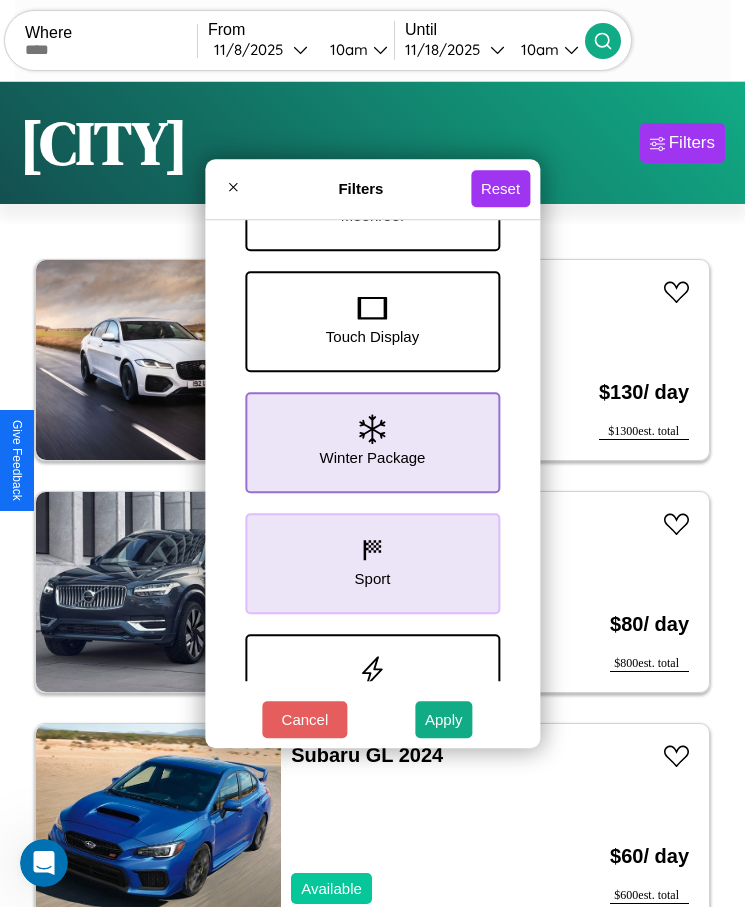 click 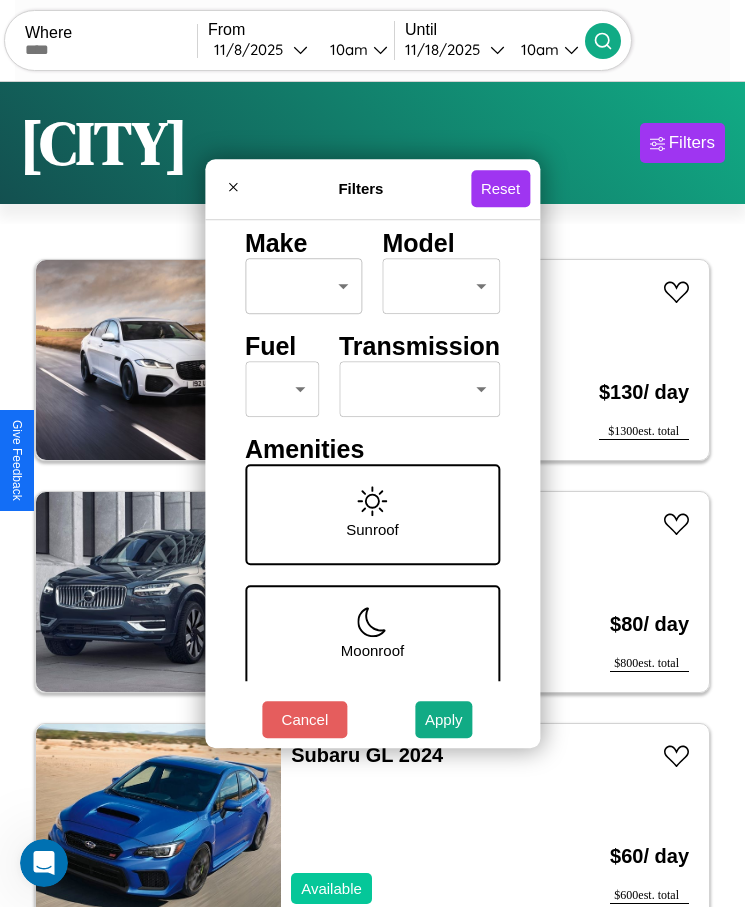 scroll, scrollTop: 85, scrollLeft: 0, axis: vertical 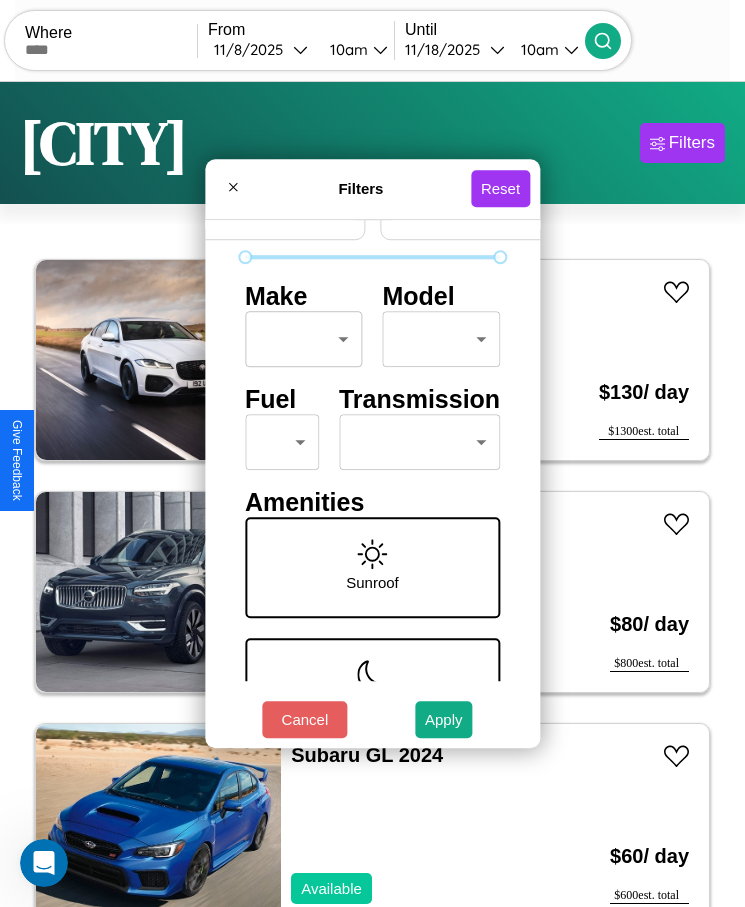 click on "CarGo Where From [DATE] [TIME] Until [DATE] [TIME] Become a Host Login Sign Up [CITY] Filters 32 cars in this area These cars can be picked up in this city. Jaguar XJR 2014 Available $ 130 / day $ 1300 est. total Volvo CACL 2018 Available $ 80 / day $ 800 est. total Subaru GL 2024 Available $ 60 / day $ 600 est. total Infiniti FX37 2017 Available $ 50 / day $ 500 est. total Lamborghini URUS 2019 Available $ 110 / day $ 1100 est. total Bentley Rolls-Royce Park Ward 2021 Available $ 120 / day $ 1200 est. total Dodge Dodgen Industries 2024 Available $ 140 / day $ 1400 est. total Aston Martin Lagonda 2024 Available $ 170 / day $ 1700 est. total Maserati Ghibli 2024 Available $ 130 / day $ 1300 est. total Buick Regal 2024 Available $ 70 / day $ 700 est. total Volvo BXRB 2019 Available $ 80 / day $ 800 est. total Bentley Continental 2017 Available $ 140 / day $ 1400 est. total Kia K900 2014 Available $ 90 / day $ 900 est. total" at bounding box center [372, 478] 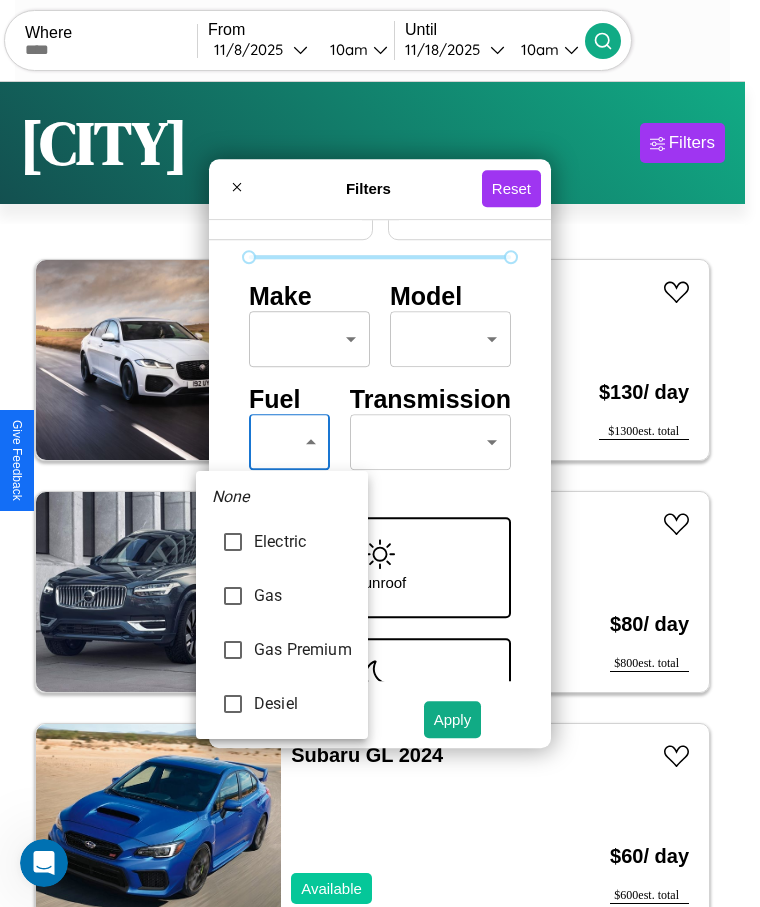 type on "********" 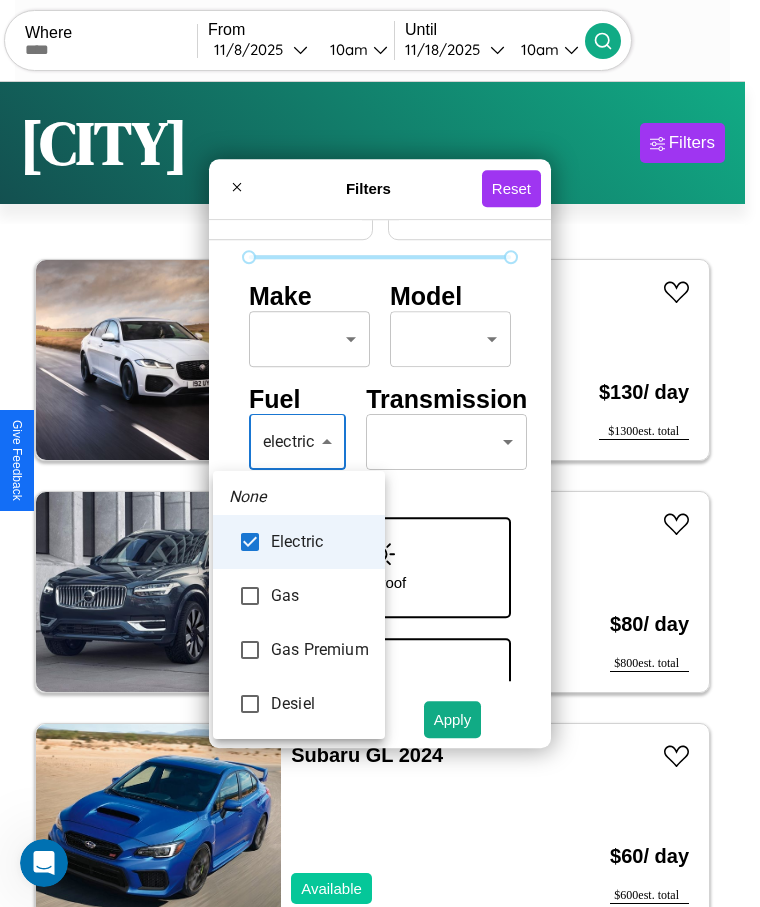 click at bounding box center (380, 453) 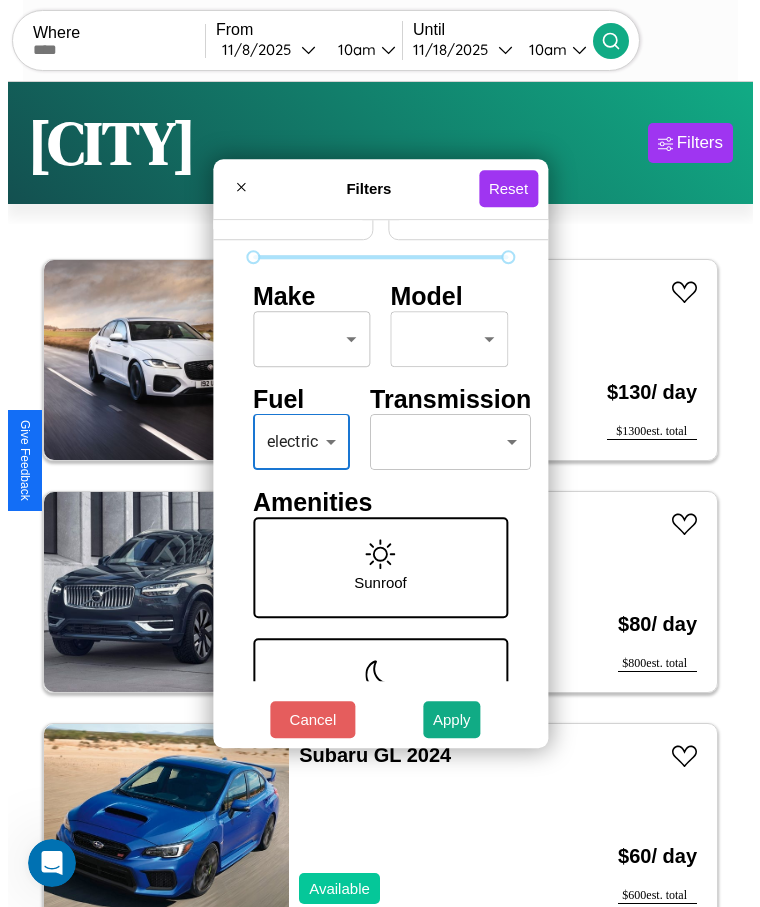 scroll, scrollTop: 0, scrollLeft: 0, axis: both 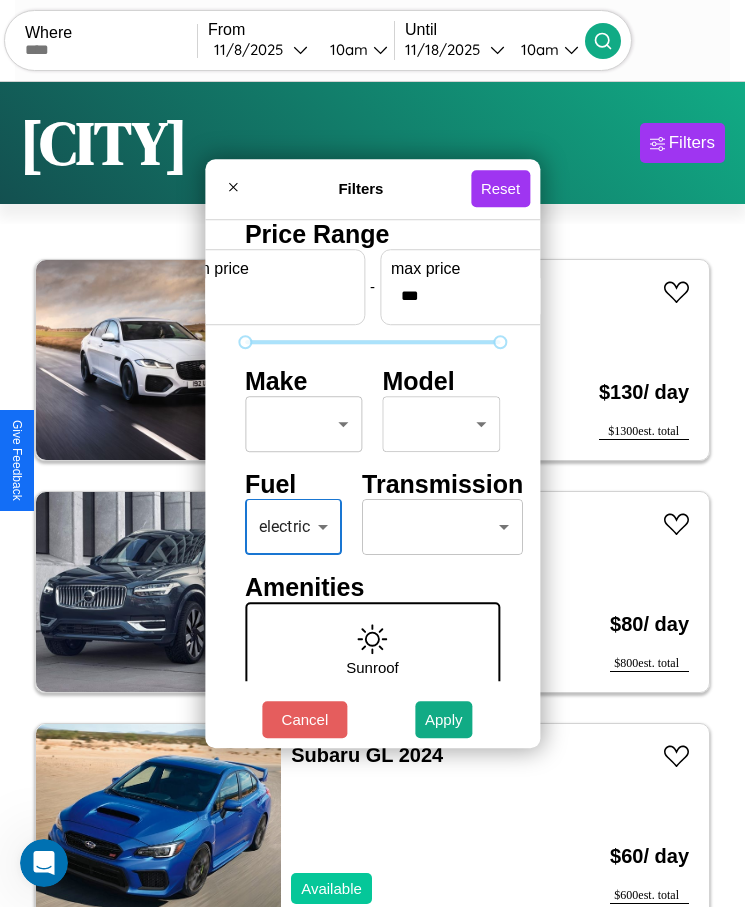click on "CarGo Where From [DATE] [TIME] Until [DATE] [TIME] Become a Host Login Sign Up [CITY] Filters 32 cars in this area These cars can be picked up in this city. Jaguar XJR 2014 Available $ 130 / day $ 1300 est. total Volvo CACL 2018 Available $ 80 / day $ 800 est. total Subaru GL 2024 Available $ 60 / day $ 600 est. total Infiniti FX37 2017 Available $ 50 / day $ 500 est. total Lamborghini URUS 2019 Available $ 110 / day $ 1100 est. total Bentley Rolls-Royce Park Ward 2021 Available $ 120 / day $ 1200 est. total Dodge Dodgen Industries 2024 Available $ 140 / day $ 1400 est. total Aston Martin Lagonda 2024 Available $ 170 / day $ 1700 est. total Maserati Ghibli 2024 Available $ 130 / day $ 1300 est. total Buick Regal 2024 Available $ 70 / day $ 700 est. total Volvo BXRB 2019 Available $ 80 / day $ 800 est. total Bentley Continental 2017 Available $ 140 / day $ 1400 est. total Kia K900 2014 Available $ 90 / day $ 900 est. total" at bounding box center [372, 478] 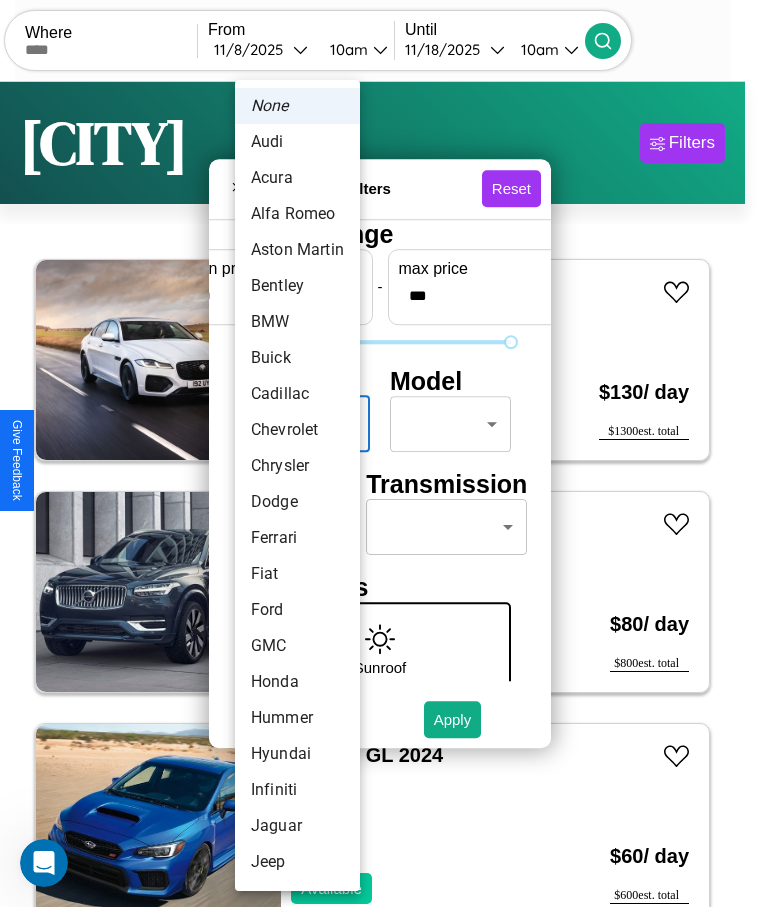 click on "Chevrolet" at bounding box center [297, 430] 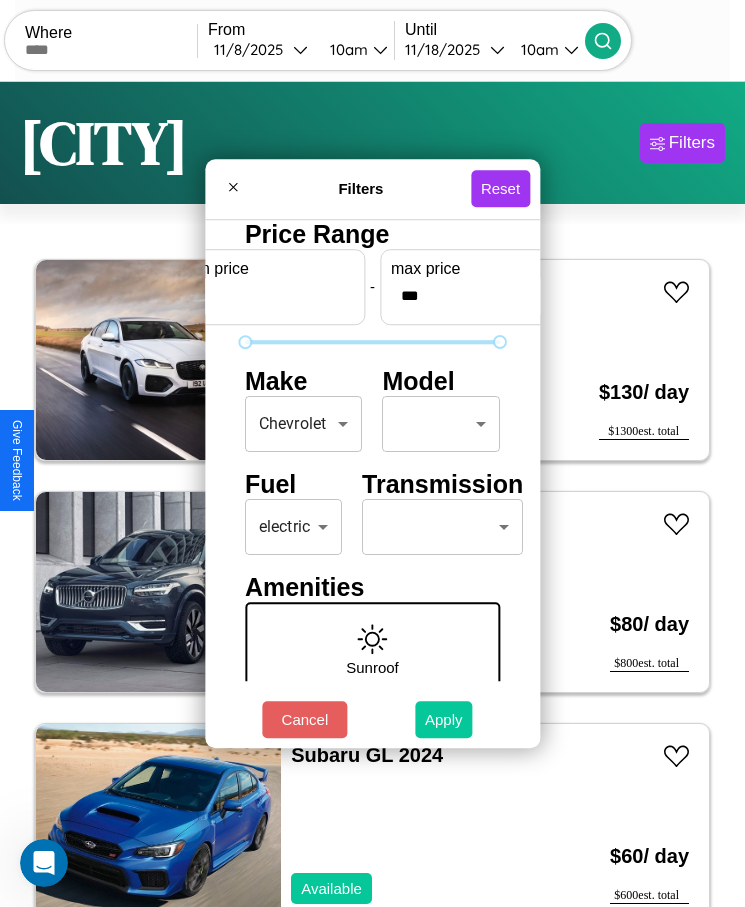 click on "Apply" at bounding box center (444, 719) 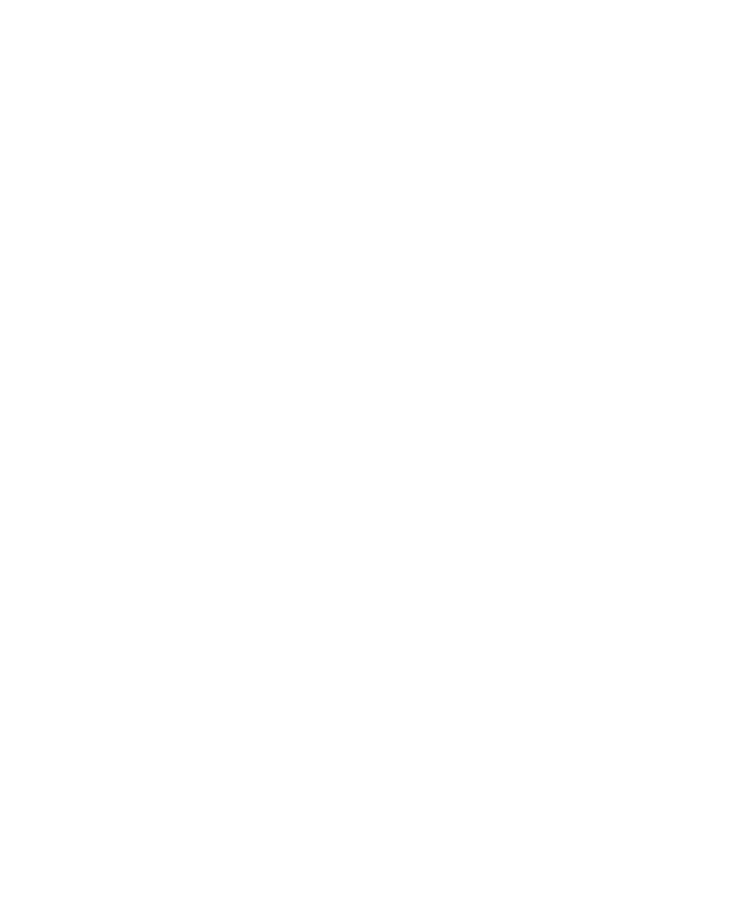 scroll, scrollTop: 0, scrollLeft: 0, axis: both 